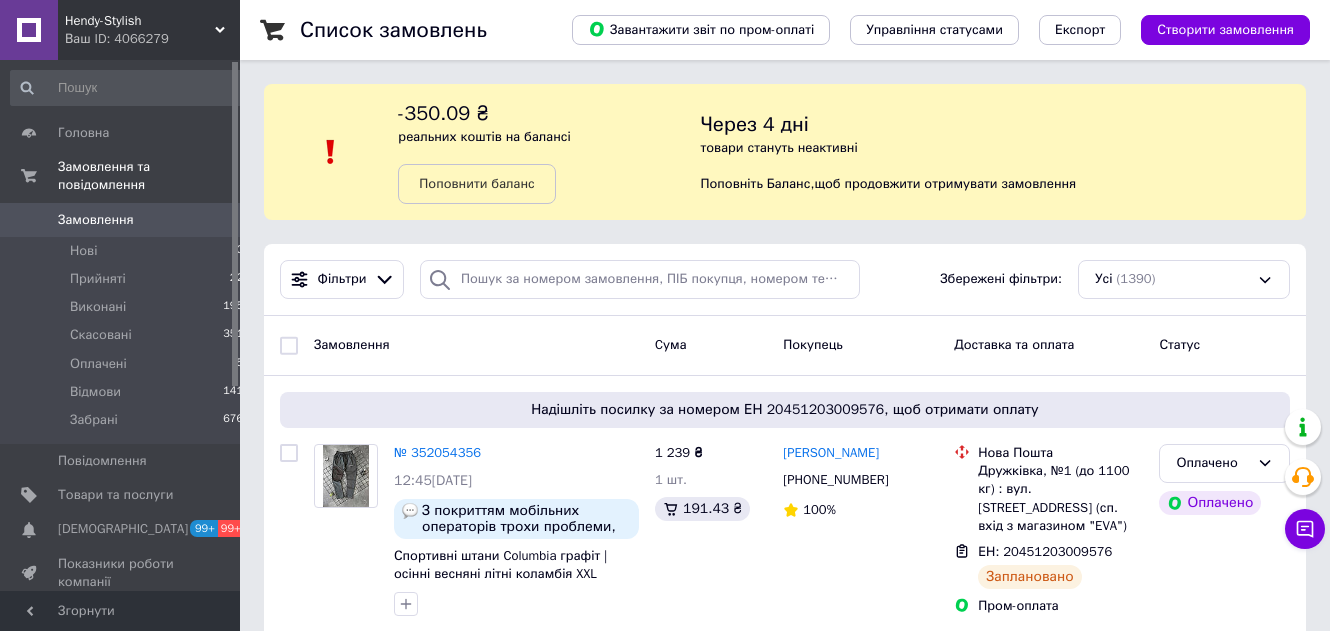 scroll, scrollTop: 0, scrollLeft: 0, axis: both 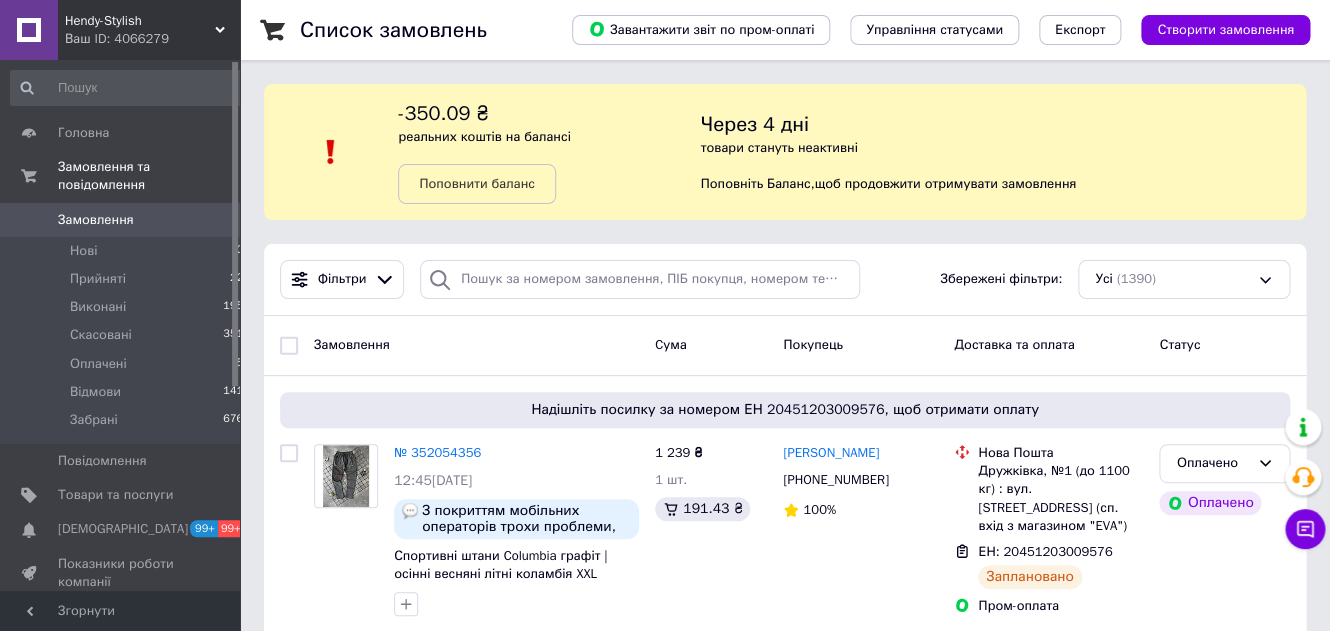 click on "Сповіщення 99+ 99+" at bounding box center [127, 529] 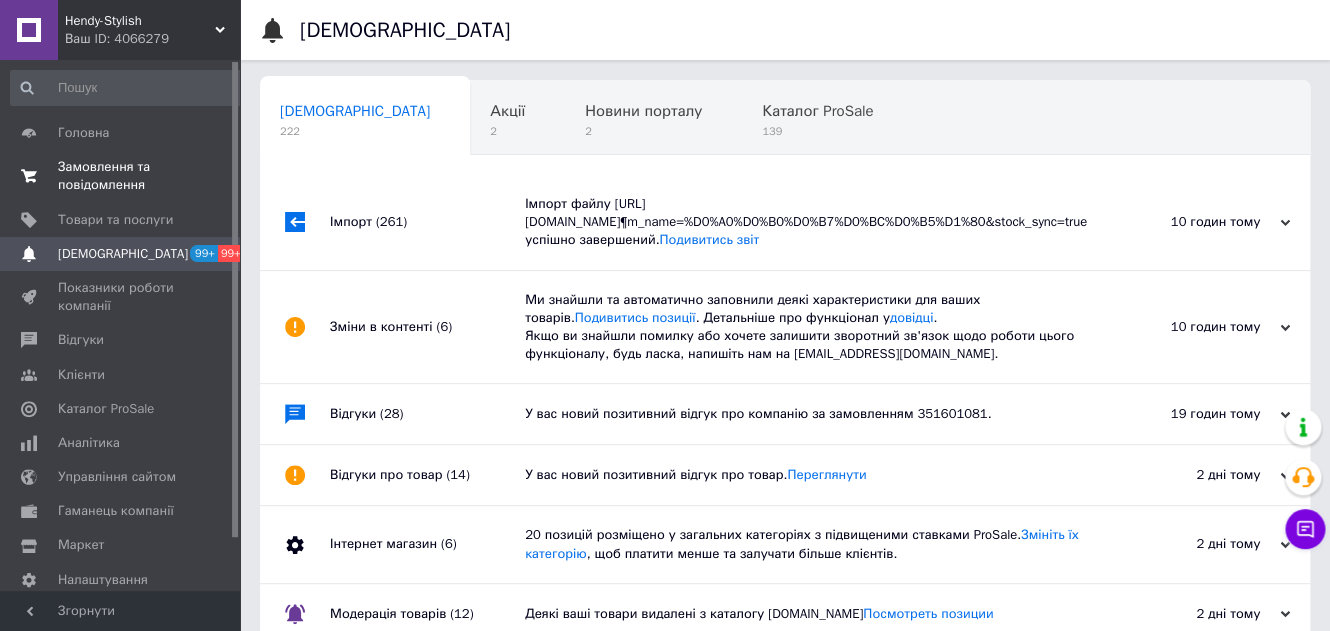 click on "Замовлення та повідомлення" at bounding box center [121, 176] 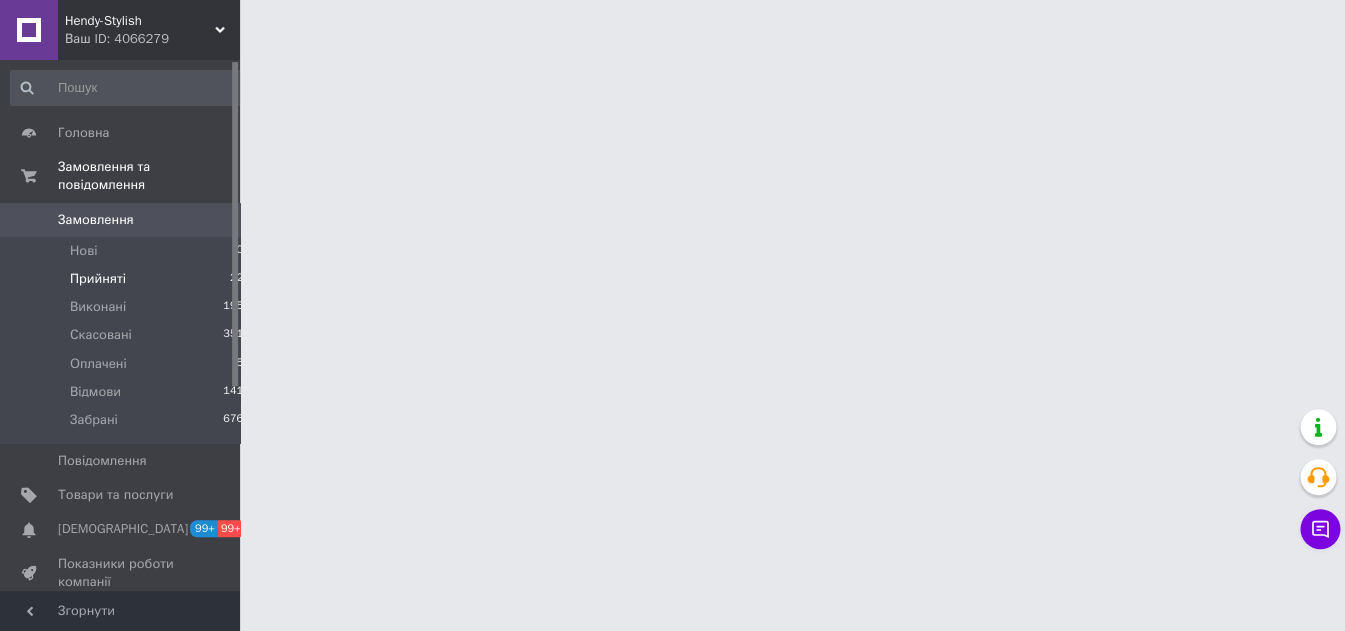 click on "Прийняті 22" at bounding box center (127, 279) 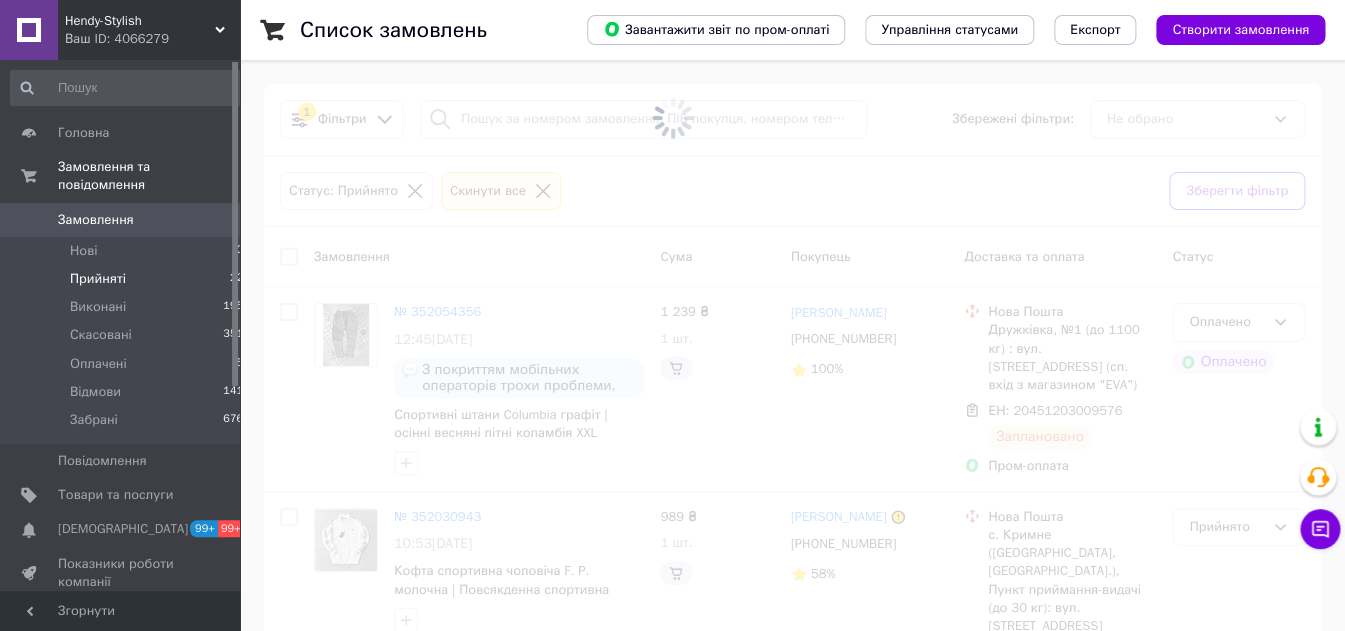 click on "Прийняті" at bounding box center (98, 279) 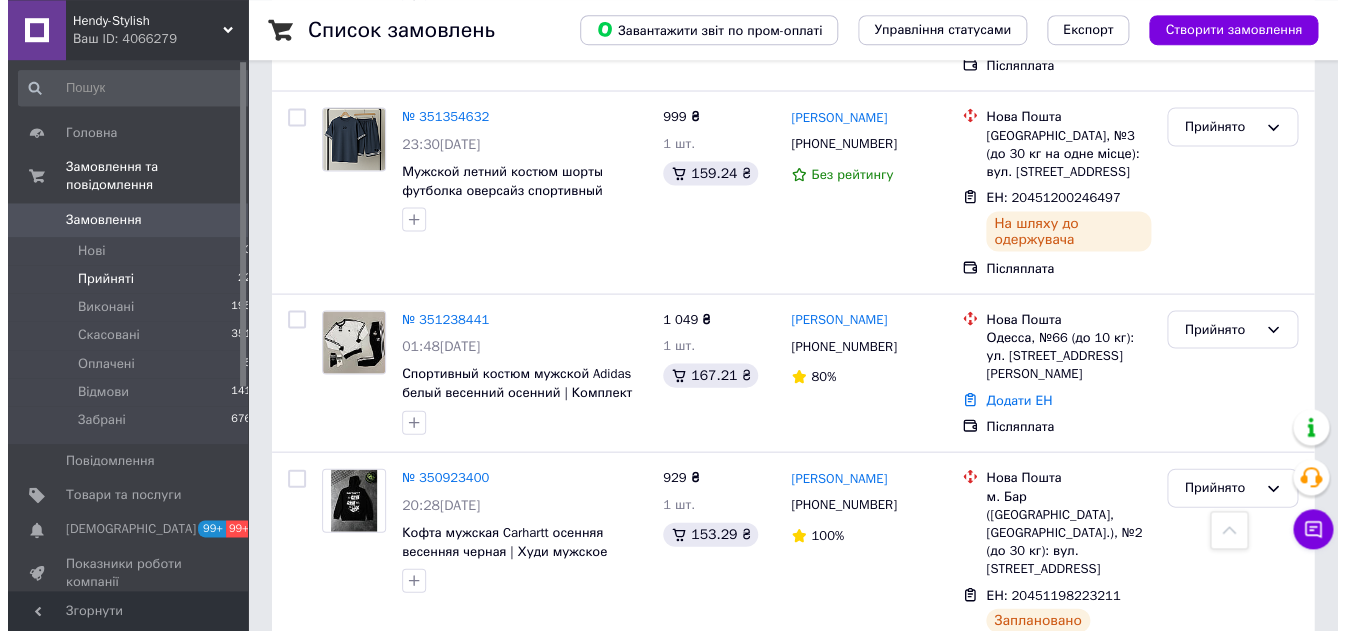 scroll, scrollTop: 4023, scrollLeft: 0, axis: vertical 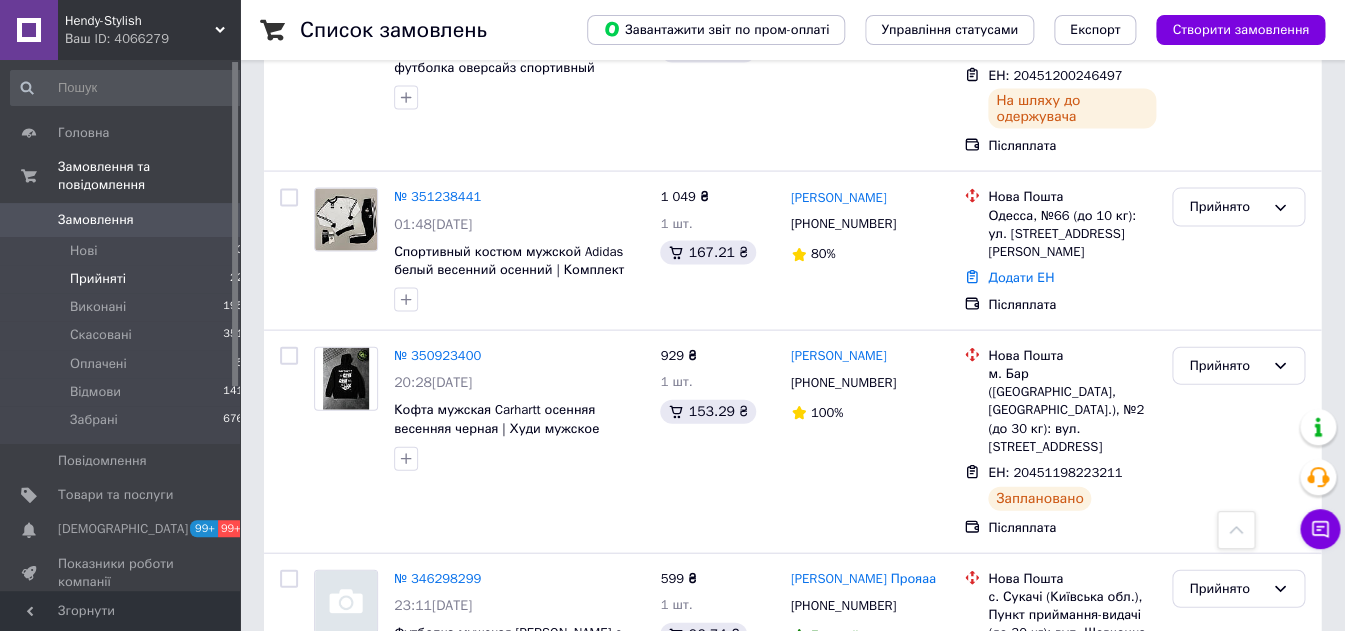 click on "0" at bounding box center [212, 220] 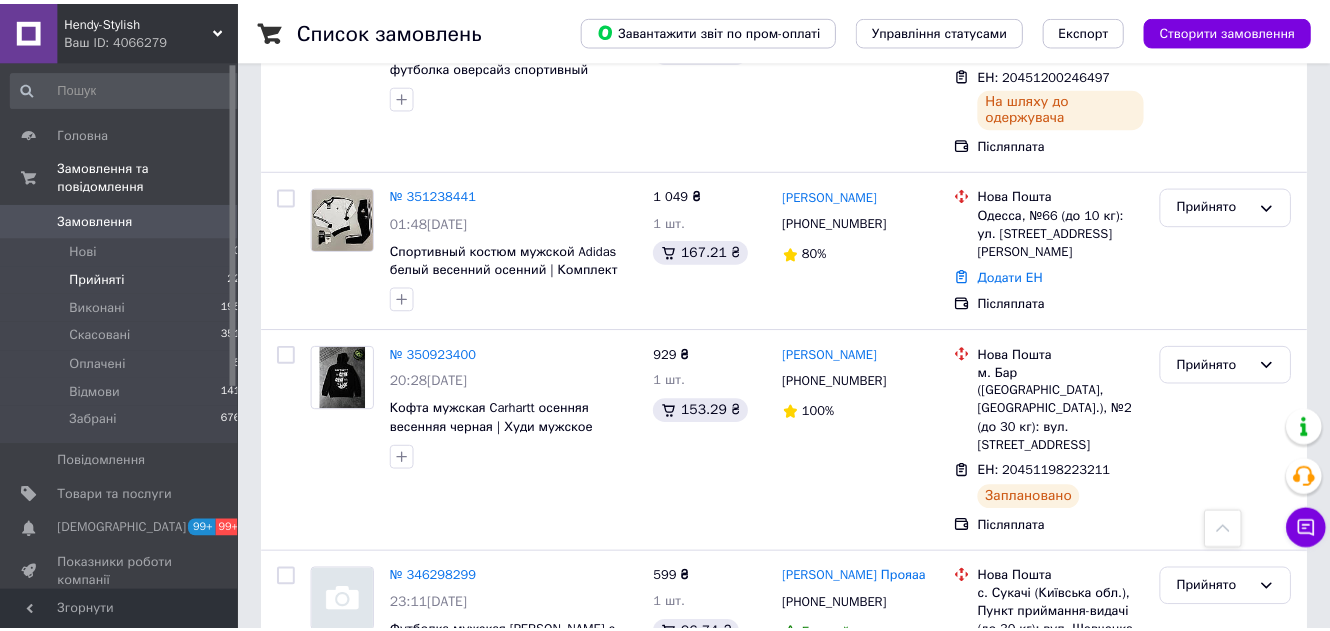 scroll, scrollTop: 0, scrollLeft: 0, axis: both 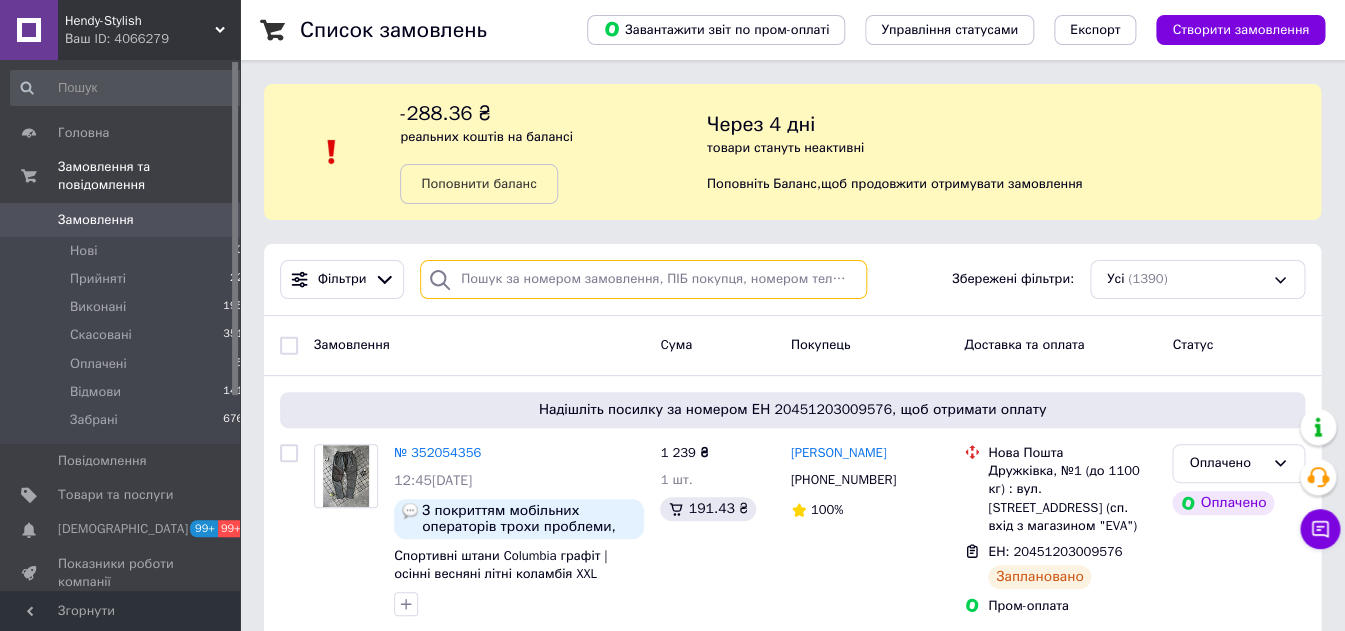 click at bounding box center (643, 279) 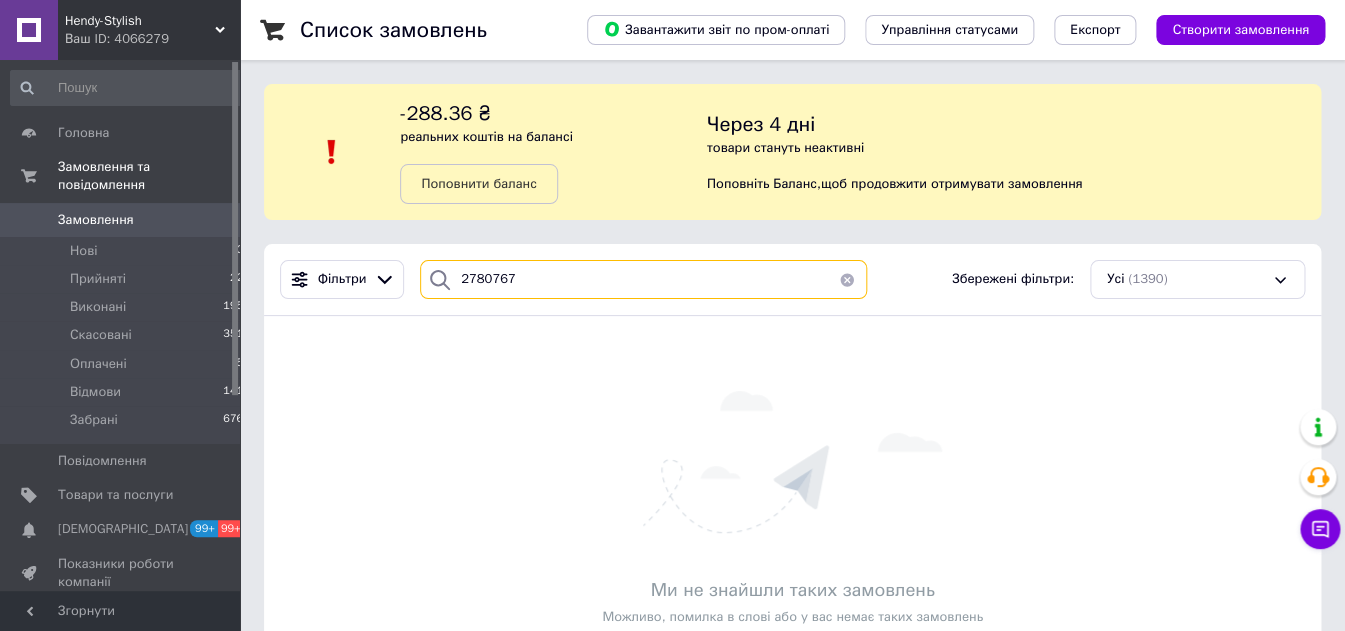 type on "2780767" 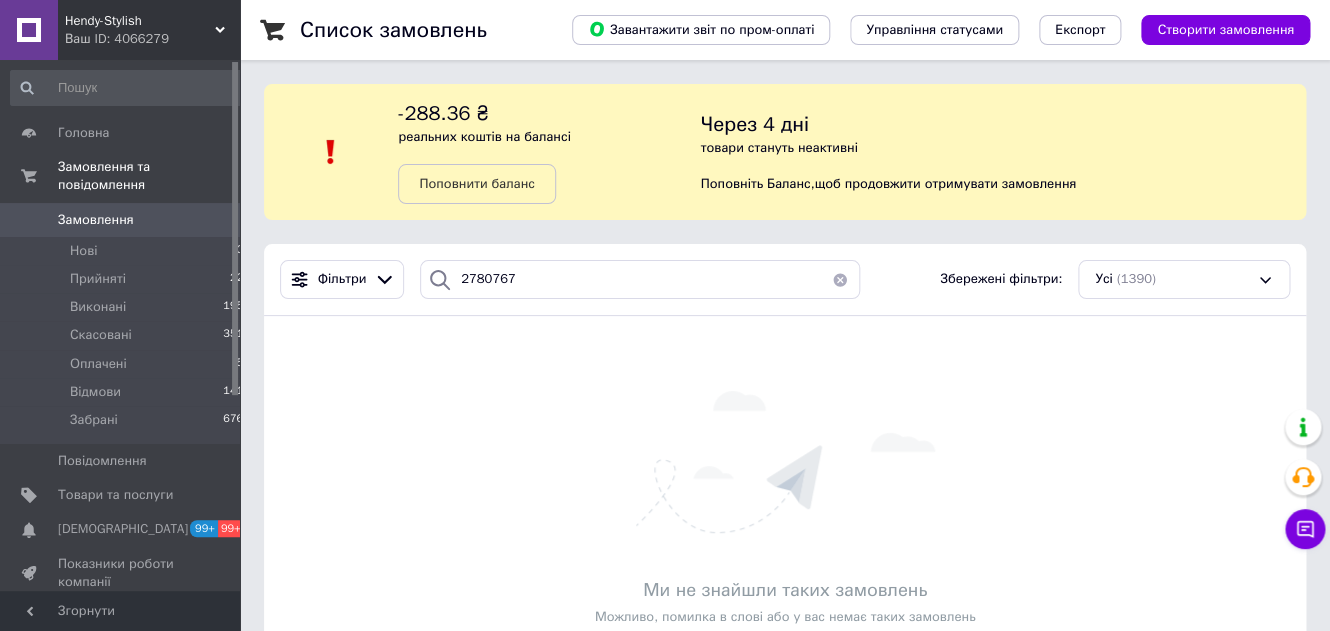 click on "Замовлення" at bounding box center (96, 220) 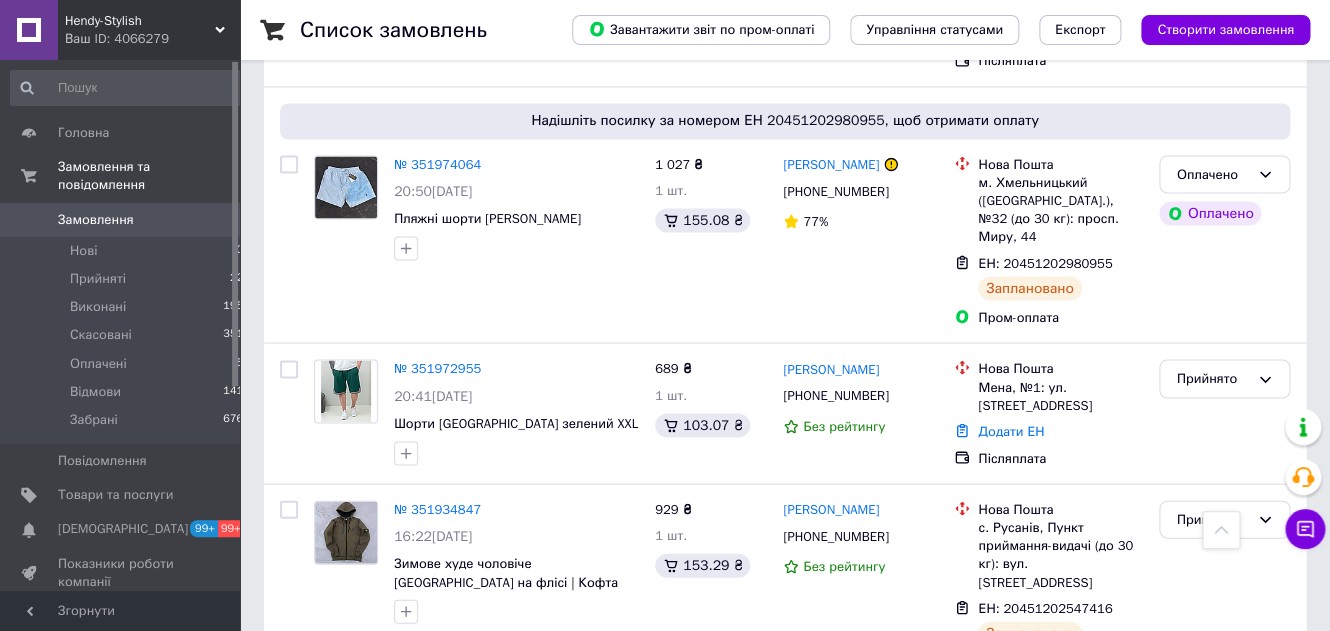 scroll, scrollTop: 1152, scrollLeft: 0, axis: vertical 